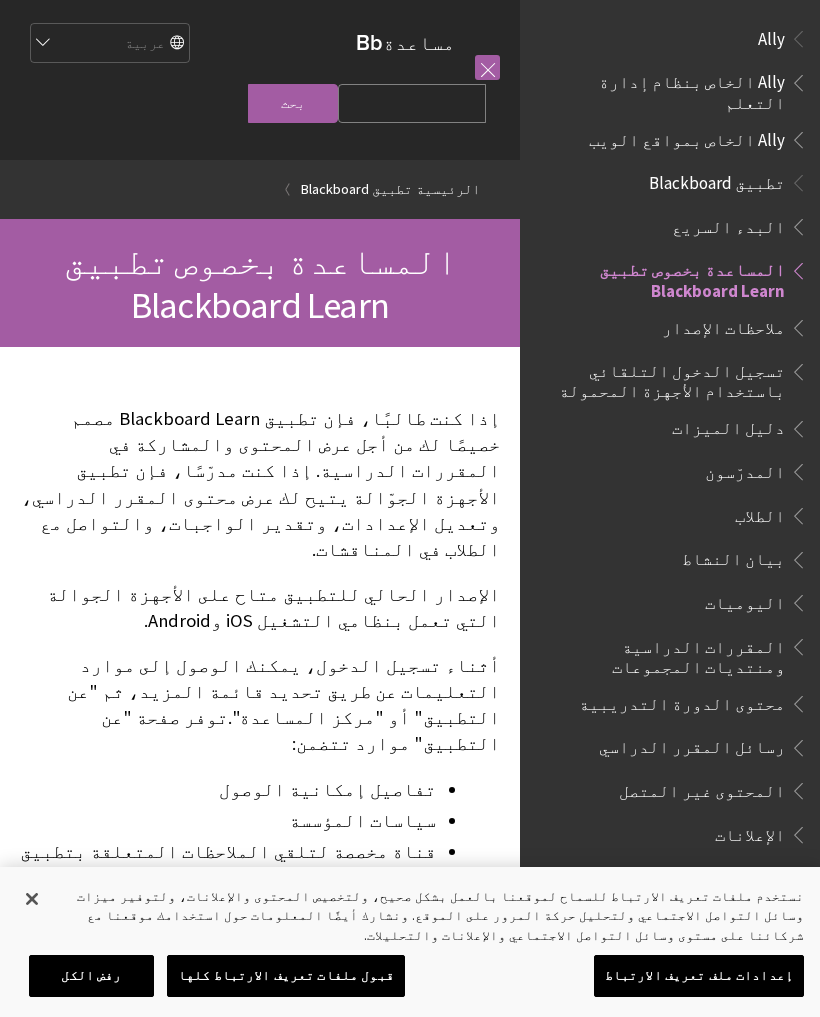 scroll, scrollTop: 0, scrollLeft: 0, axis: both 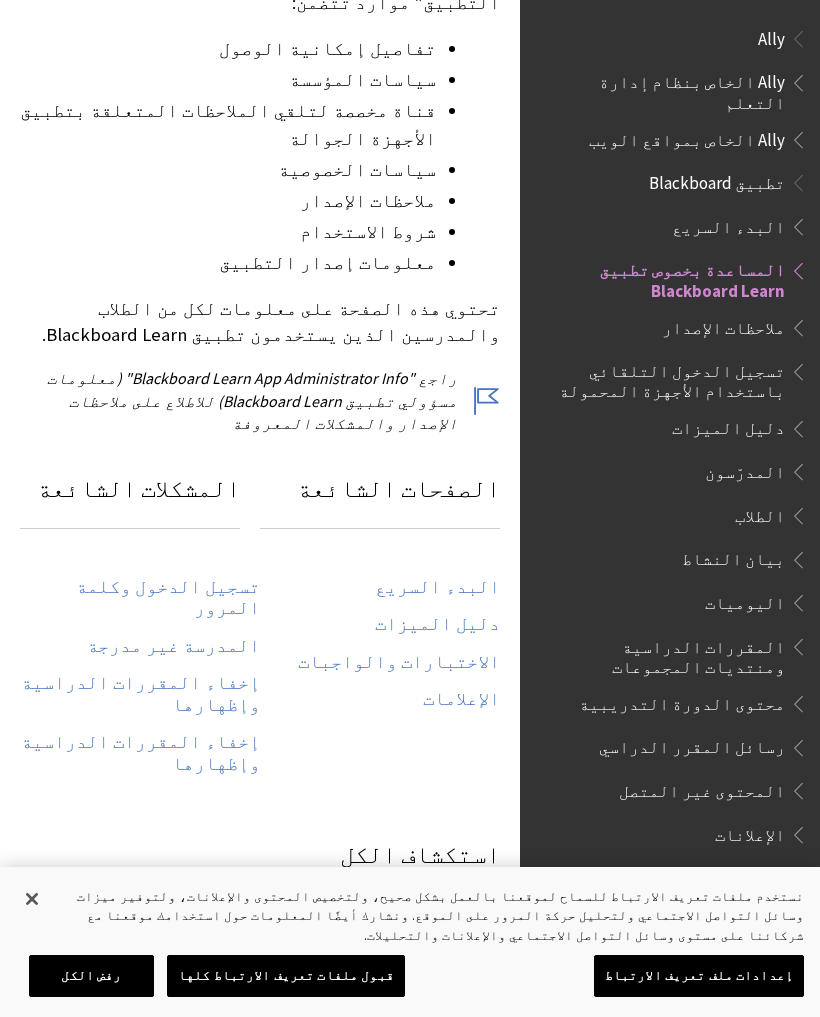 click on "تطبيق Blackboard" at bounding box center [717, 179] 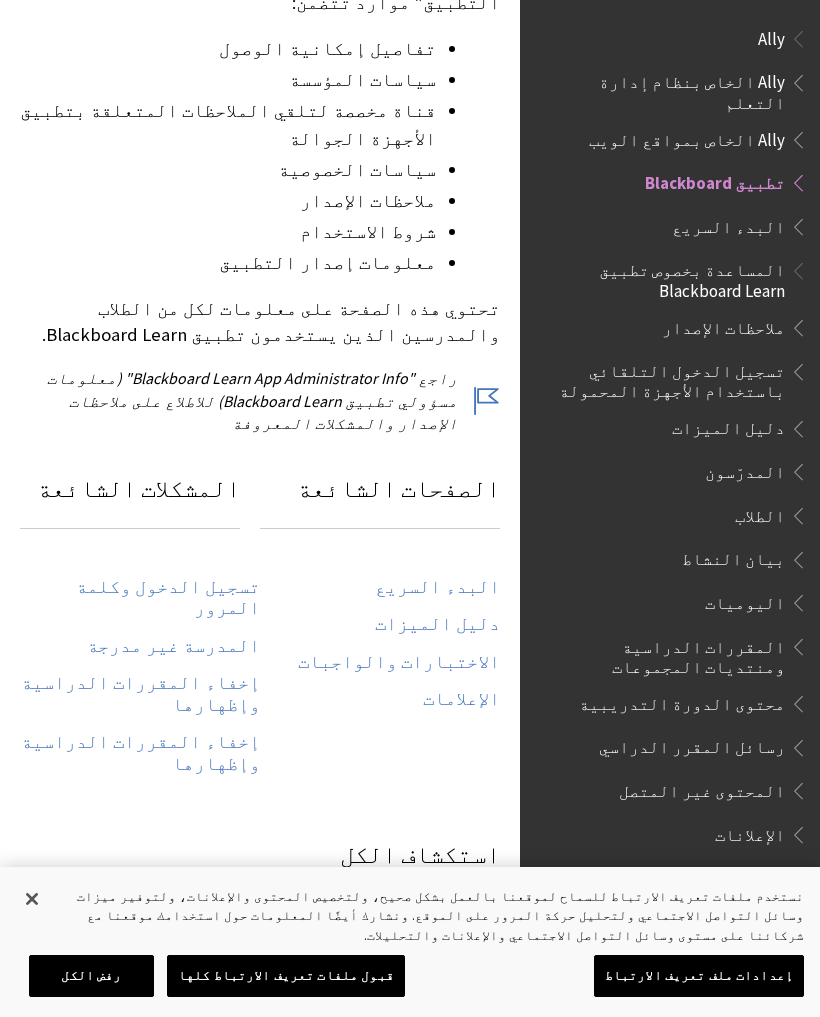 scroll, scrollTop: 0, scrollLeft: 0, axis: both 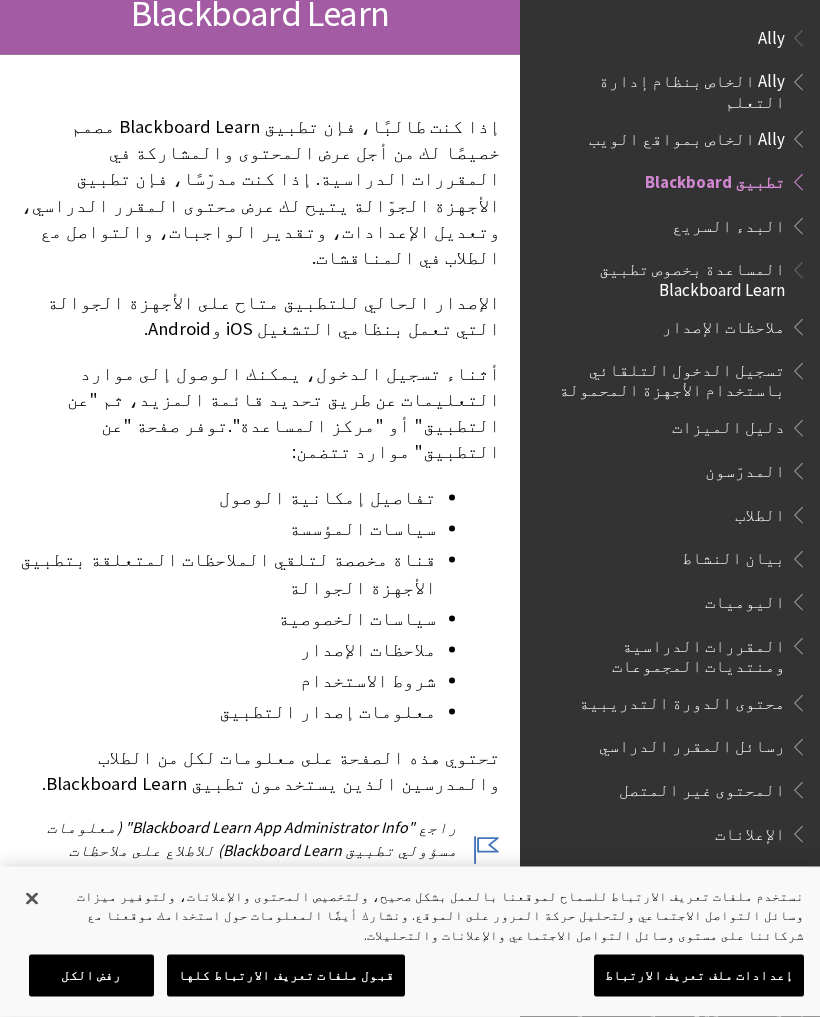 click on "Ally" at bounding box center (771, 35) 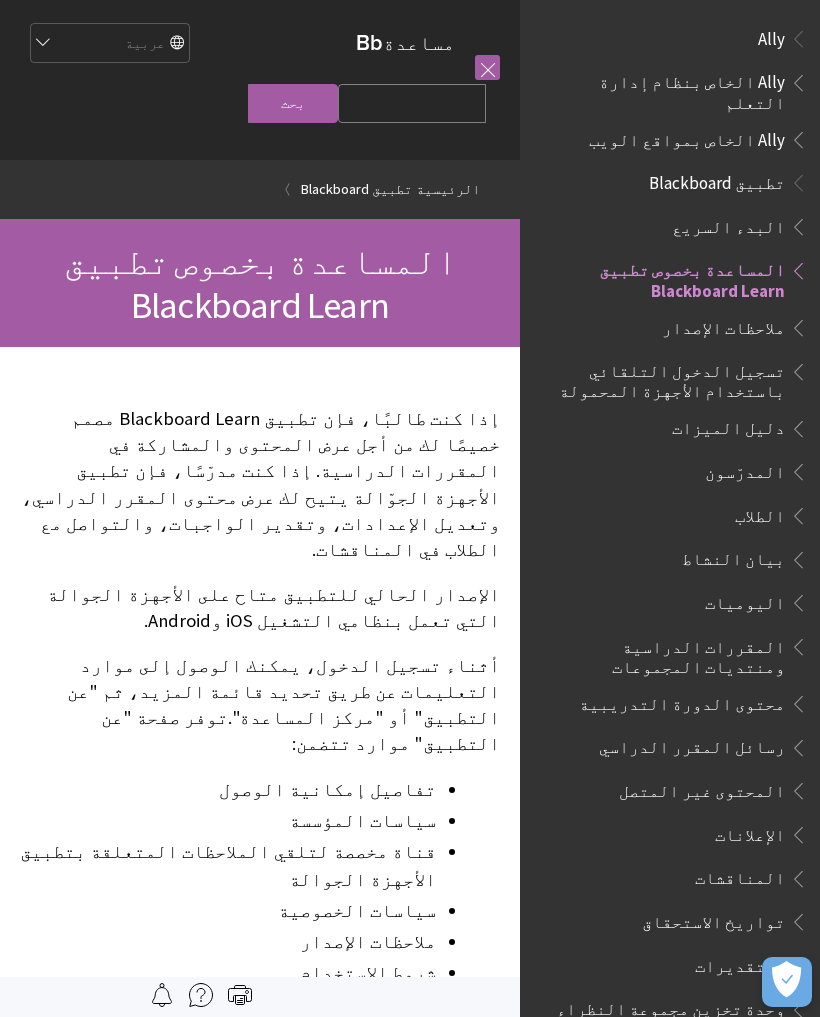 scroll, scrollTop: 0, scrollLeft: 0, axis: both 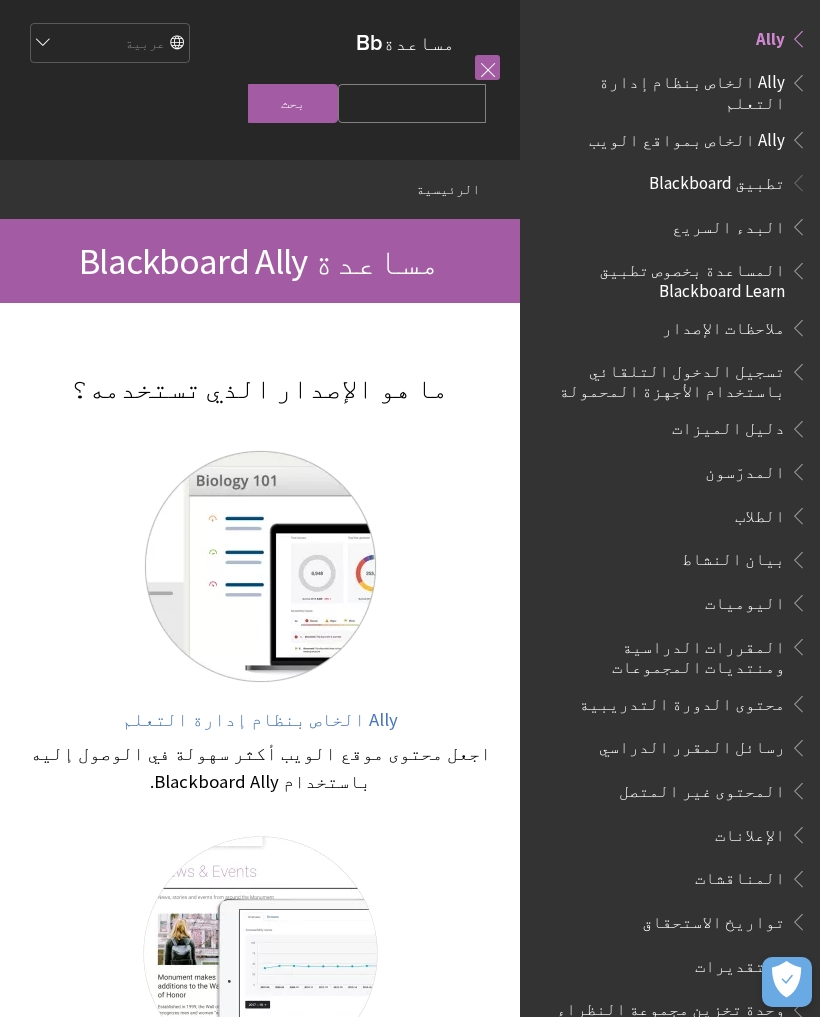 click on "Ally الخاص بنظام إدارة التعلم" at bounding box center [664, 89] 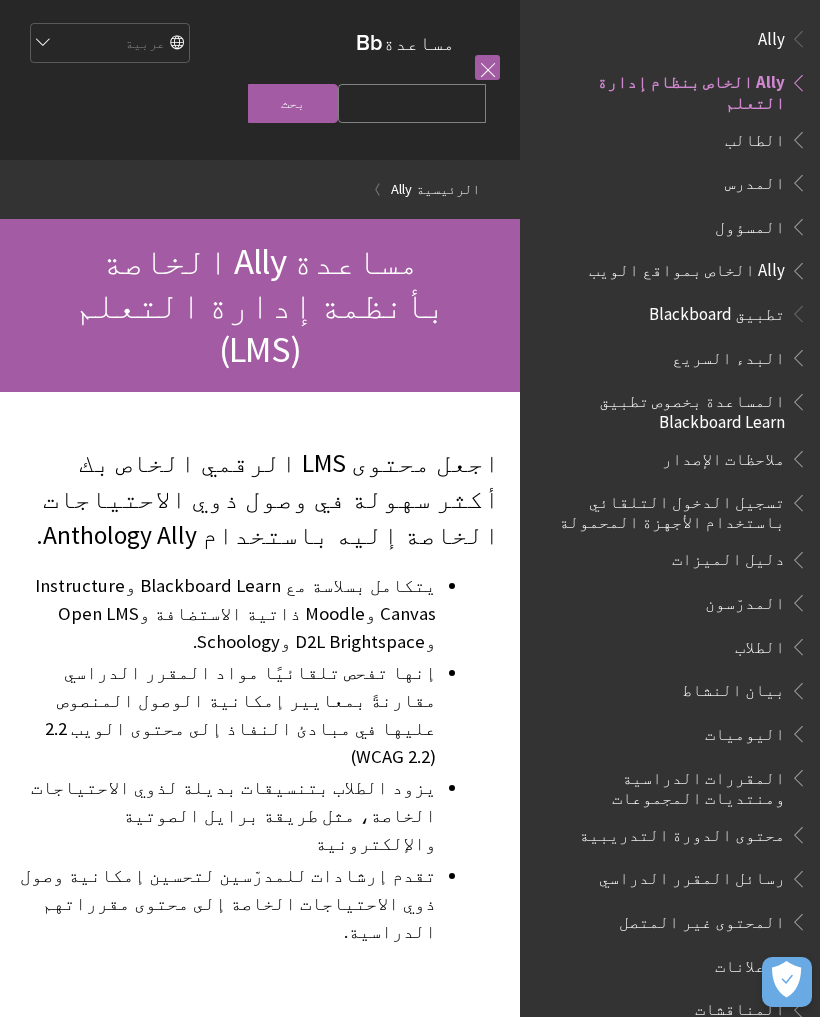 scroll, scrollTop: 0, scrollLeft: 0, axis: both 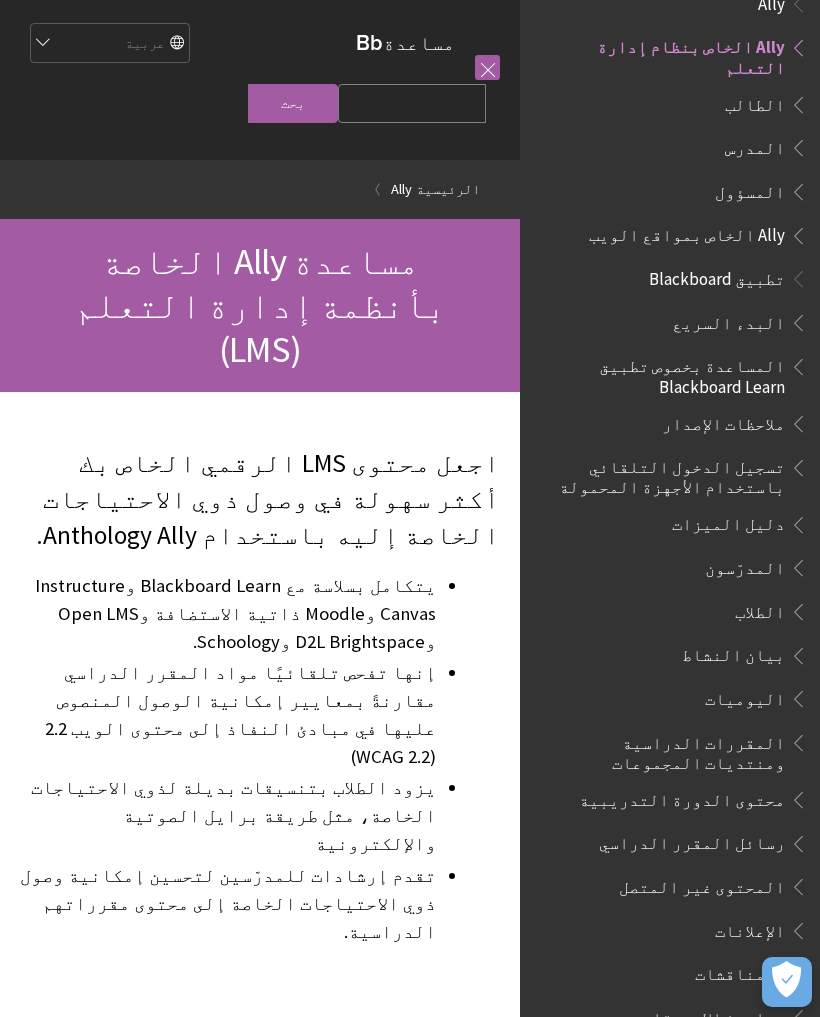 click on "Search Query" at bounding box center [412, 103] 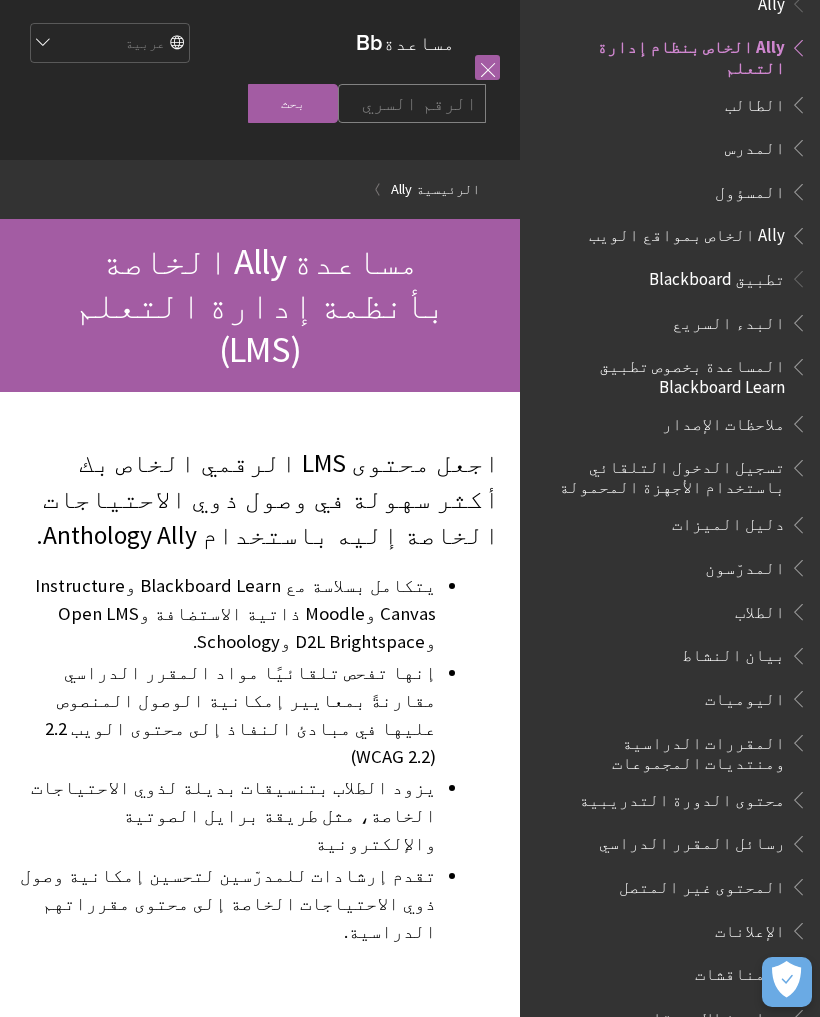 type on "الرقم السري" 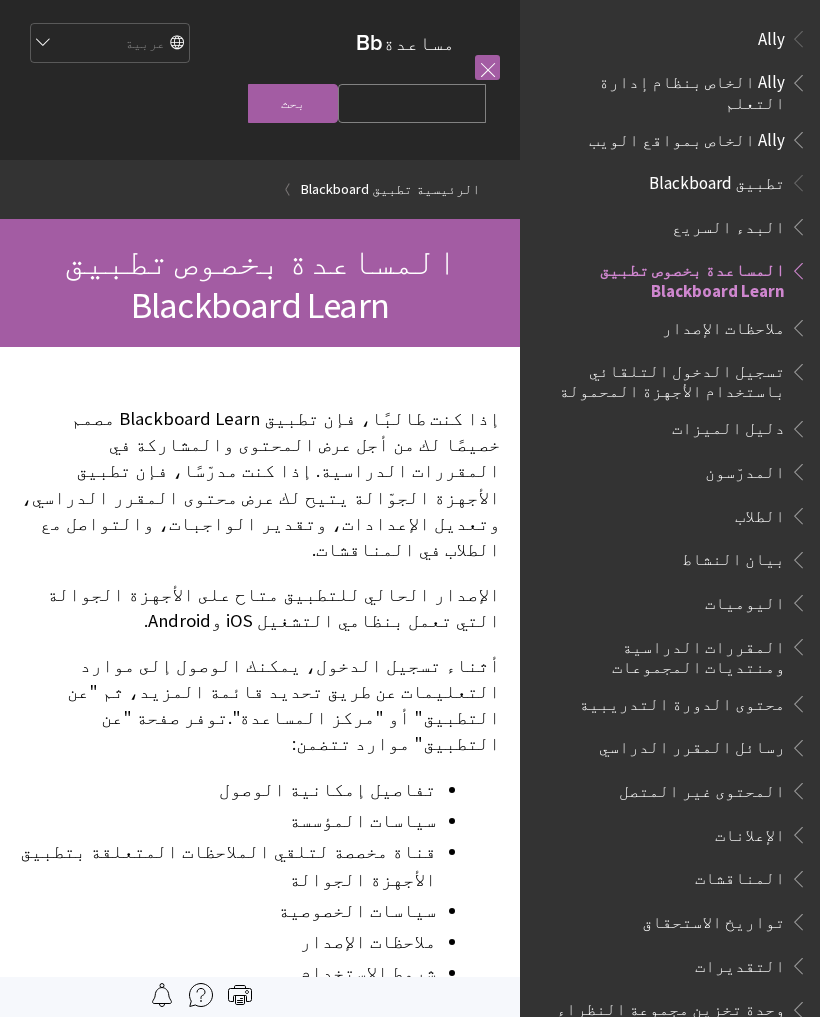 scroll, scrollTop: 0, scrollLeft: 0, axis: both 